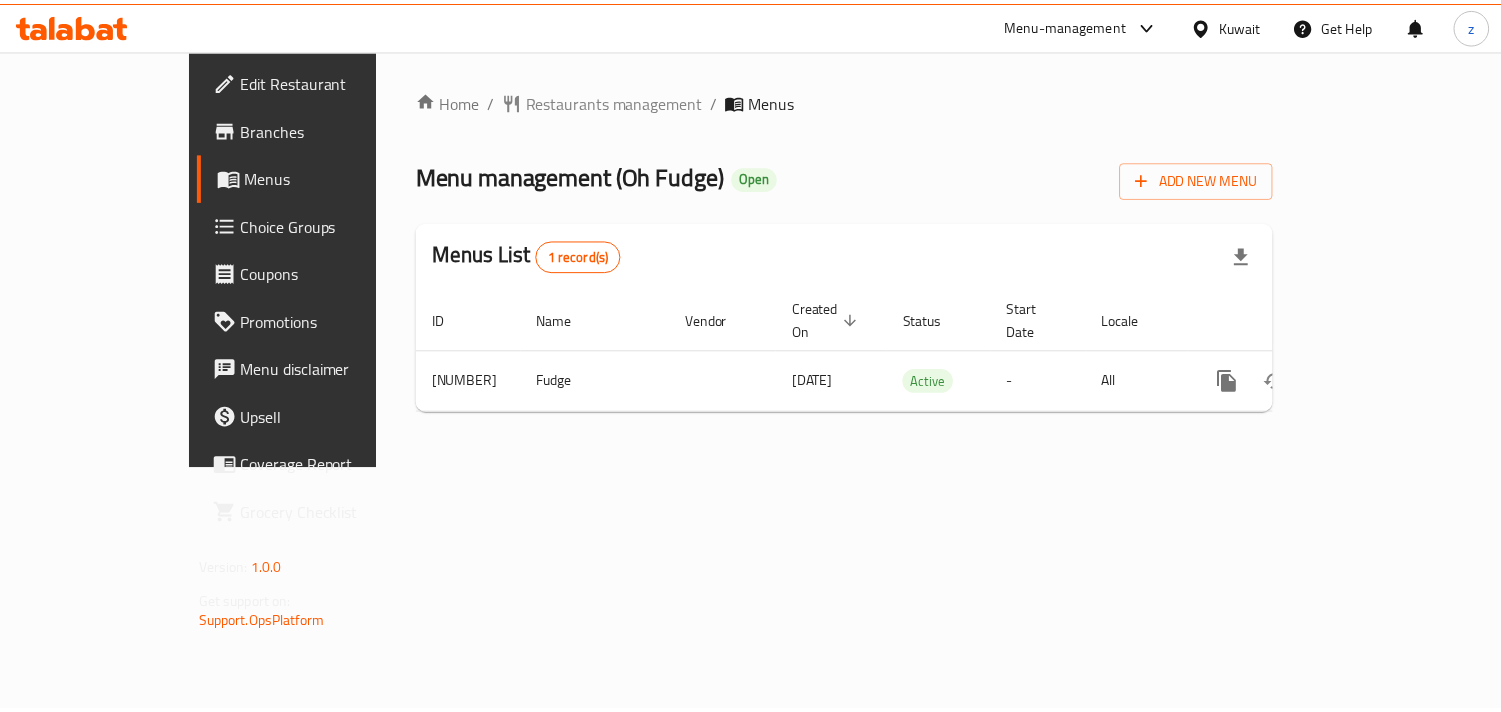 scroll, scrollTop: 0, scrollLeft: 0, axis: both 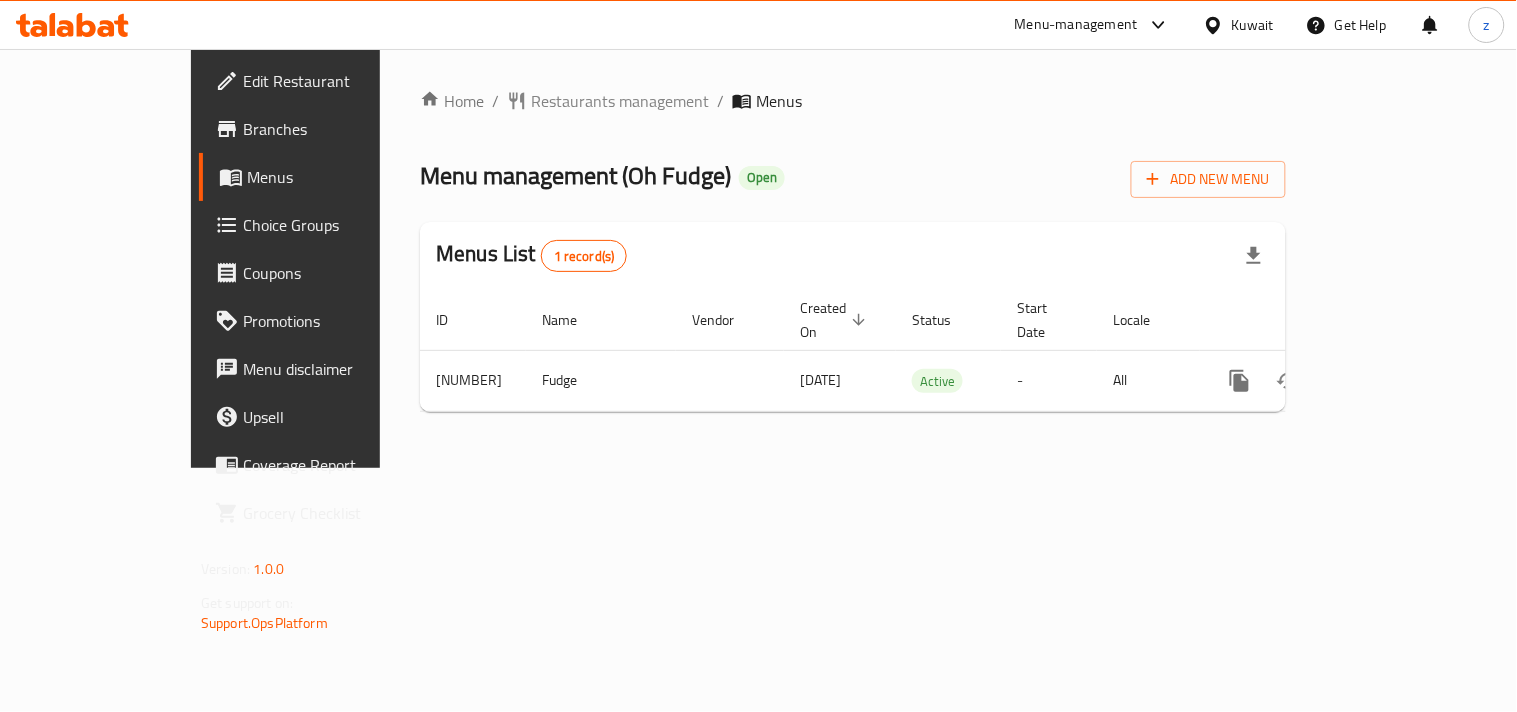 click on "Restaurants management" at bounding box center (620, 101) 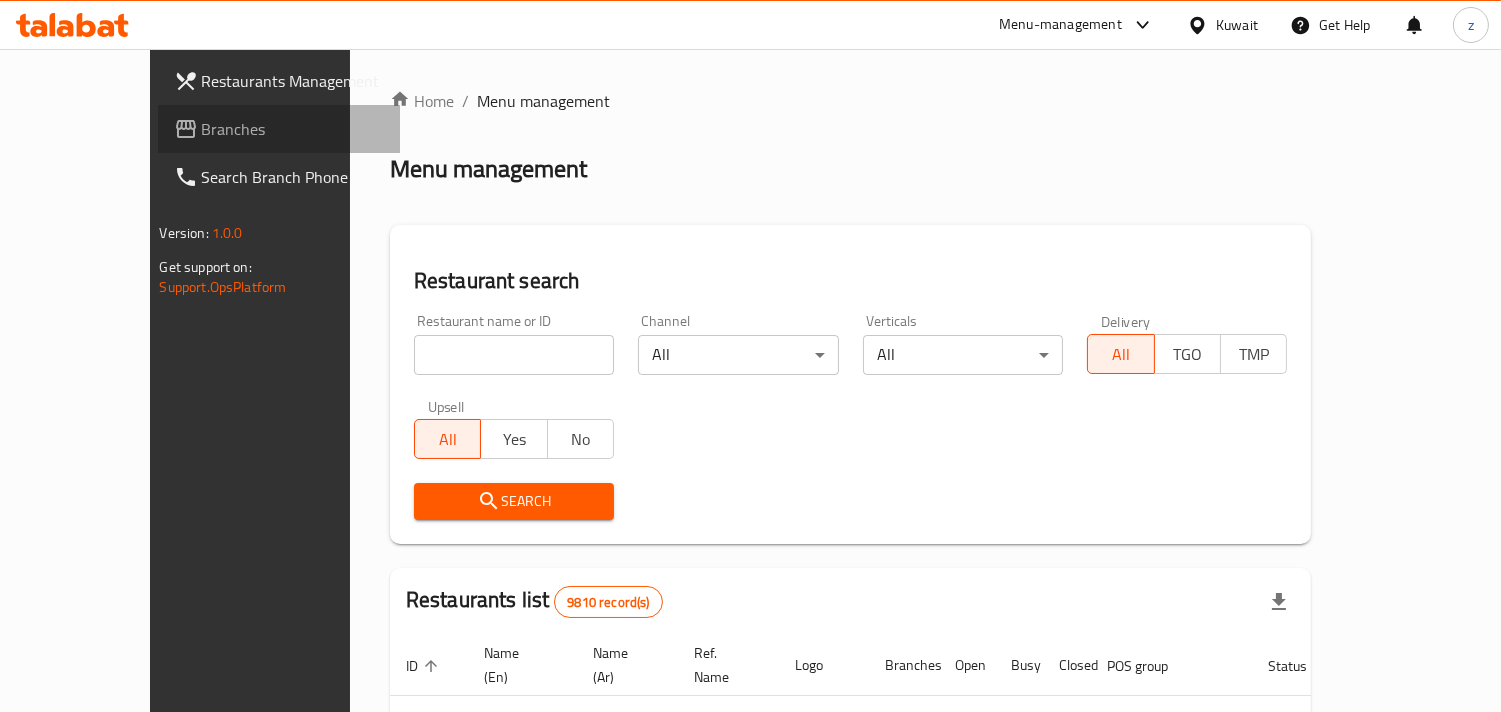 click on "Branches" at bounding box center (279, 129) 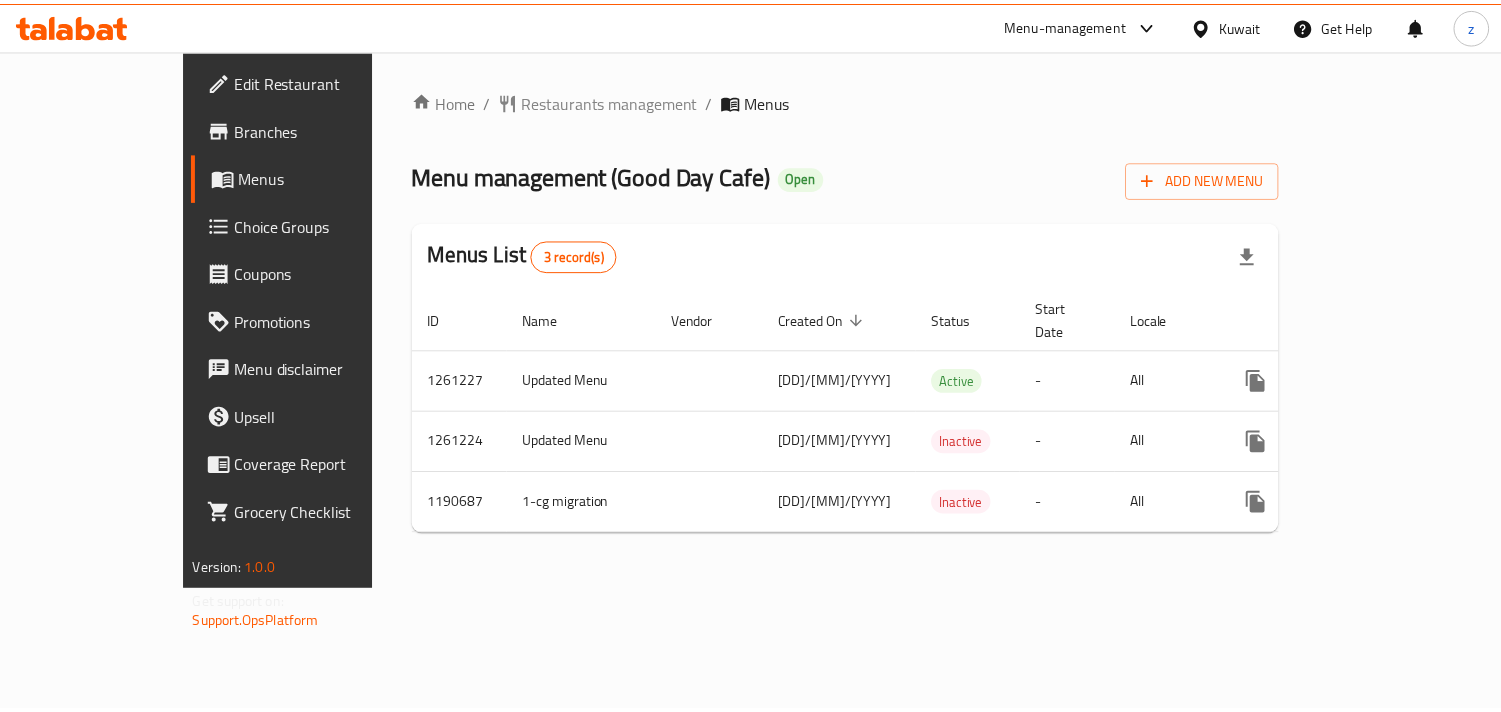 scroll, scrollTop: 0, scrollLeft: 0, axis: both 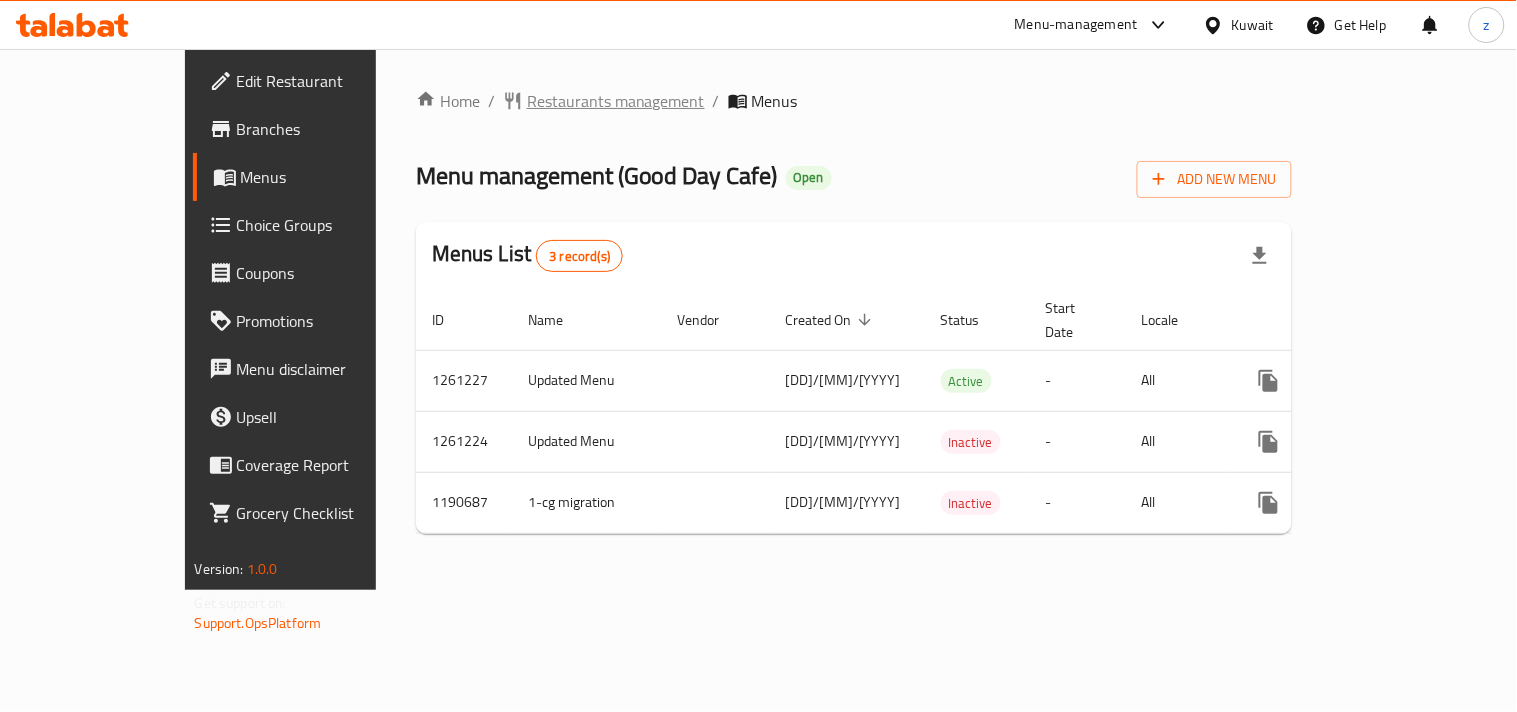 click on "Restaurants management" at bounding box center (616, 101) 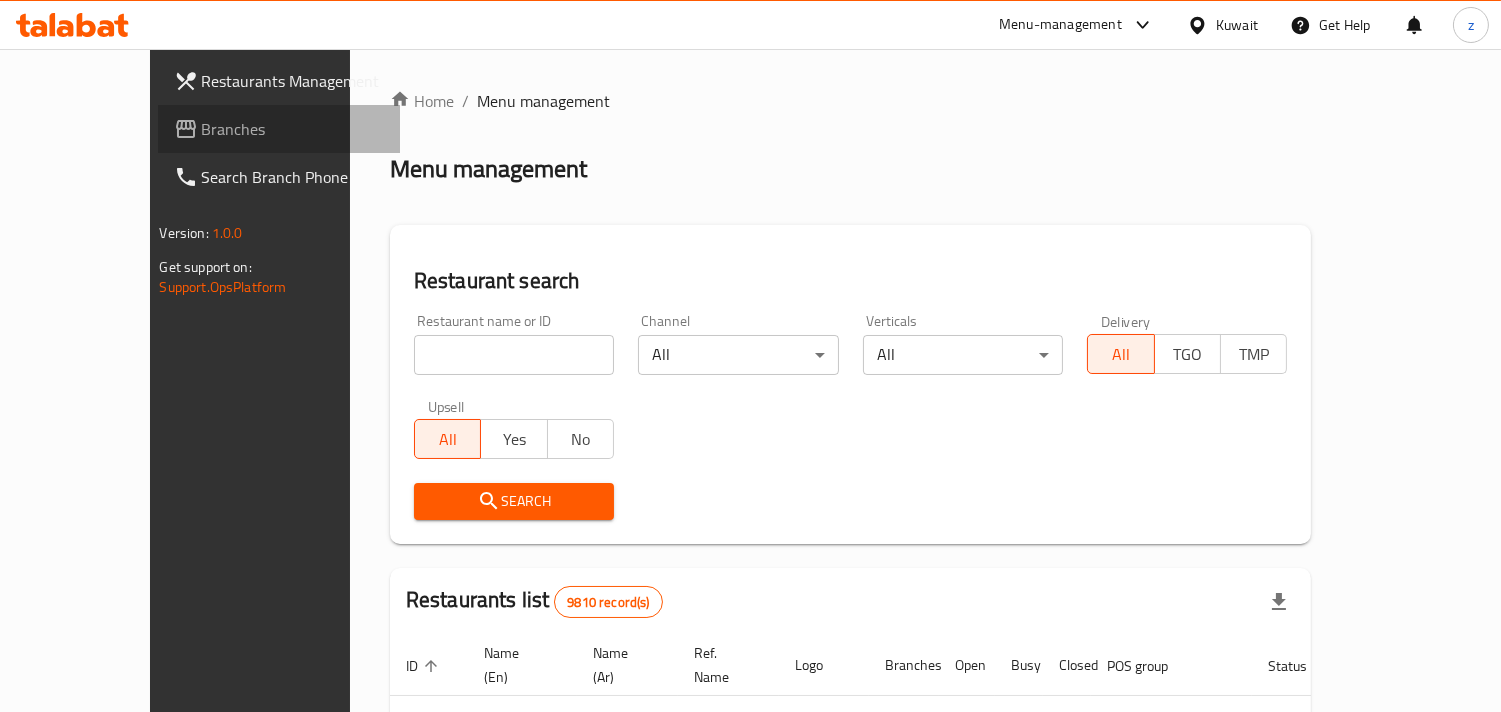 click on "Branches" at bounding box center (293, 129) 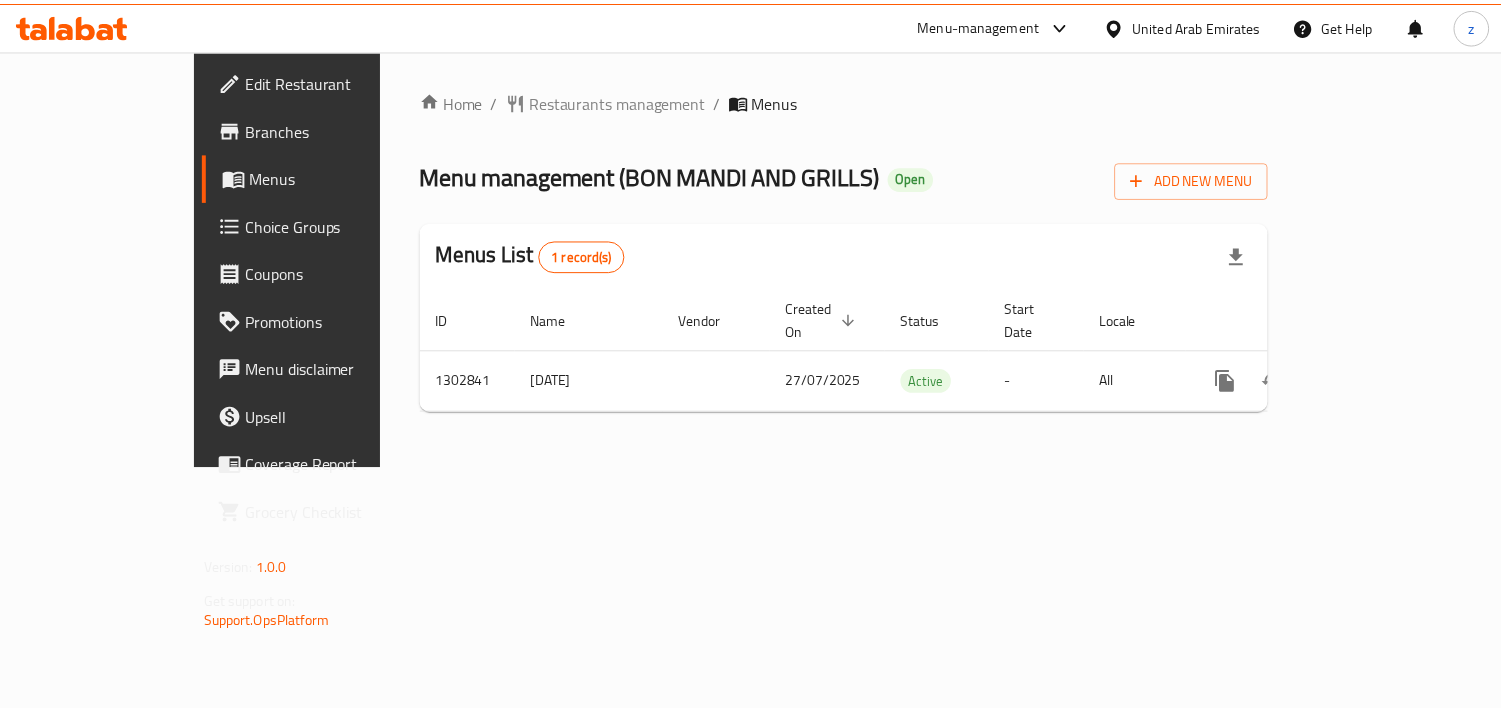 scroll, scrollTop: 0, scrollLeft: 0, axis: both 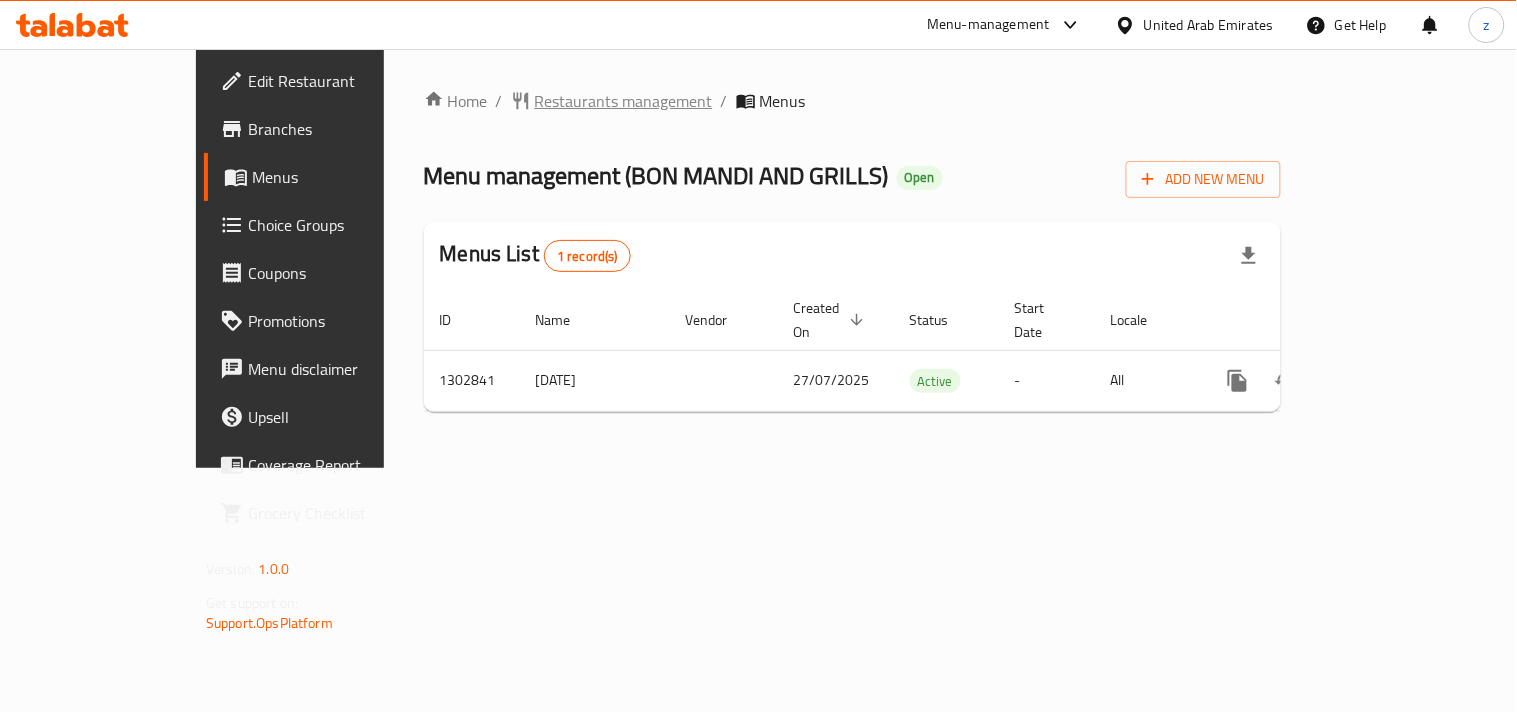 click on "Restaurants management" at bounding box center [624, 101] 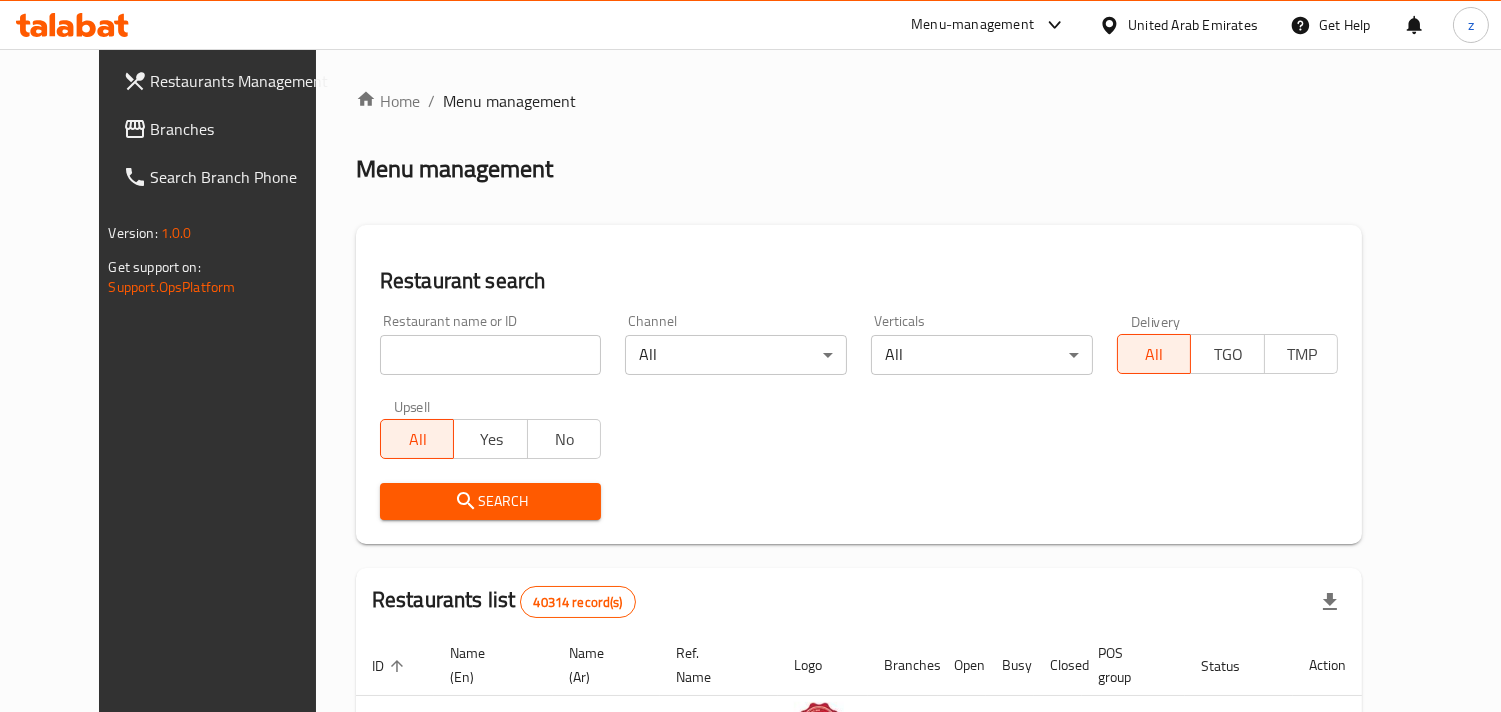 click on "Branches" at bounding box center (242, 129) 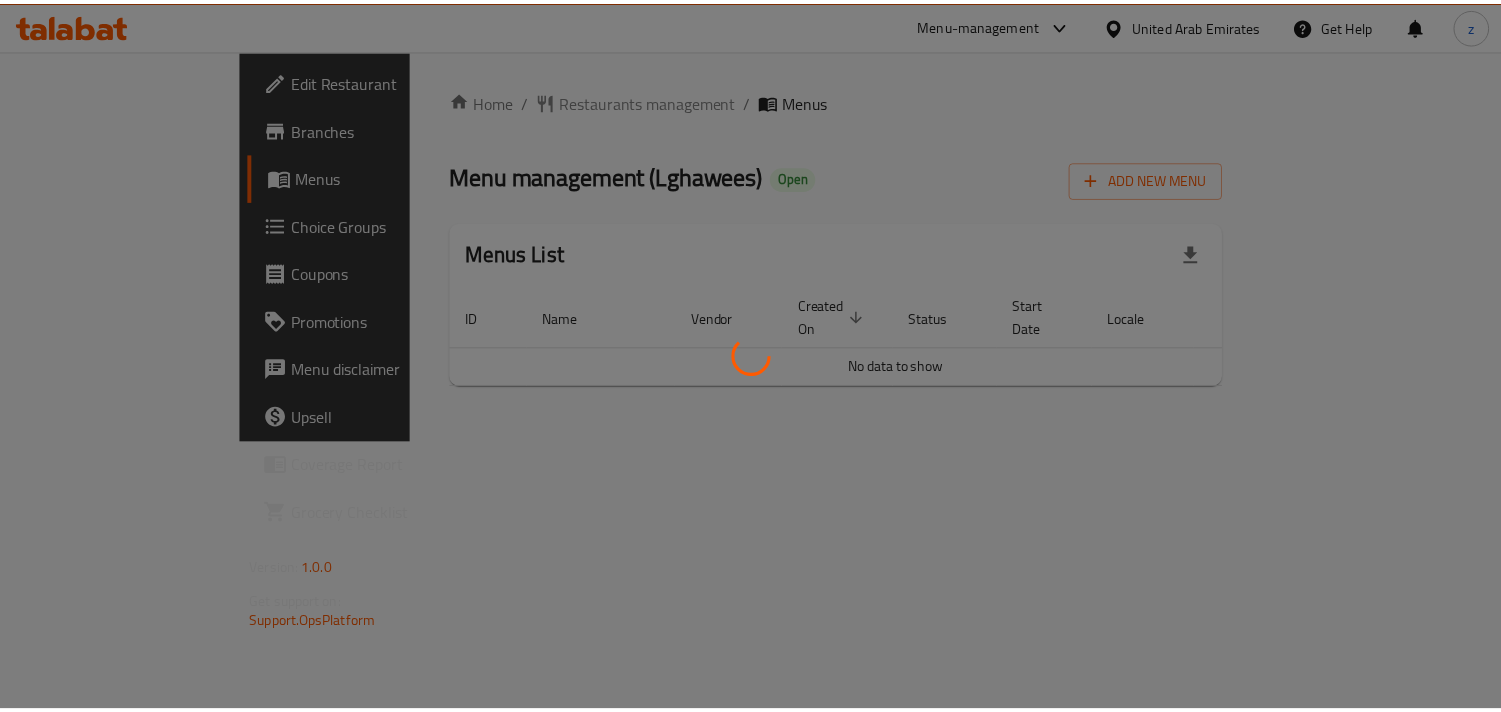 scroll, scrollTop: 0, scrollLeft: 0, axis: both 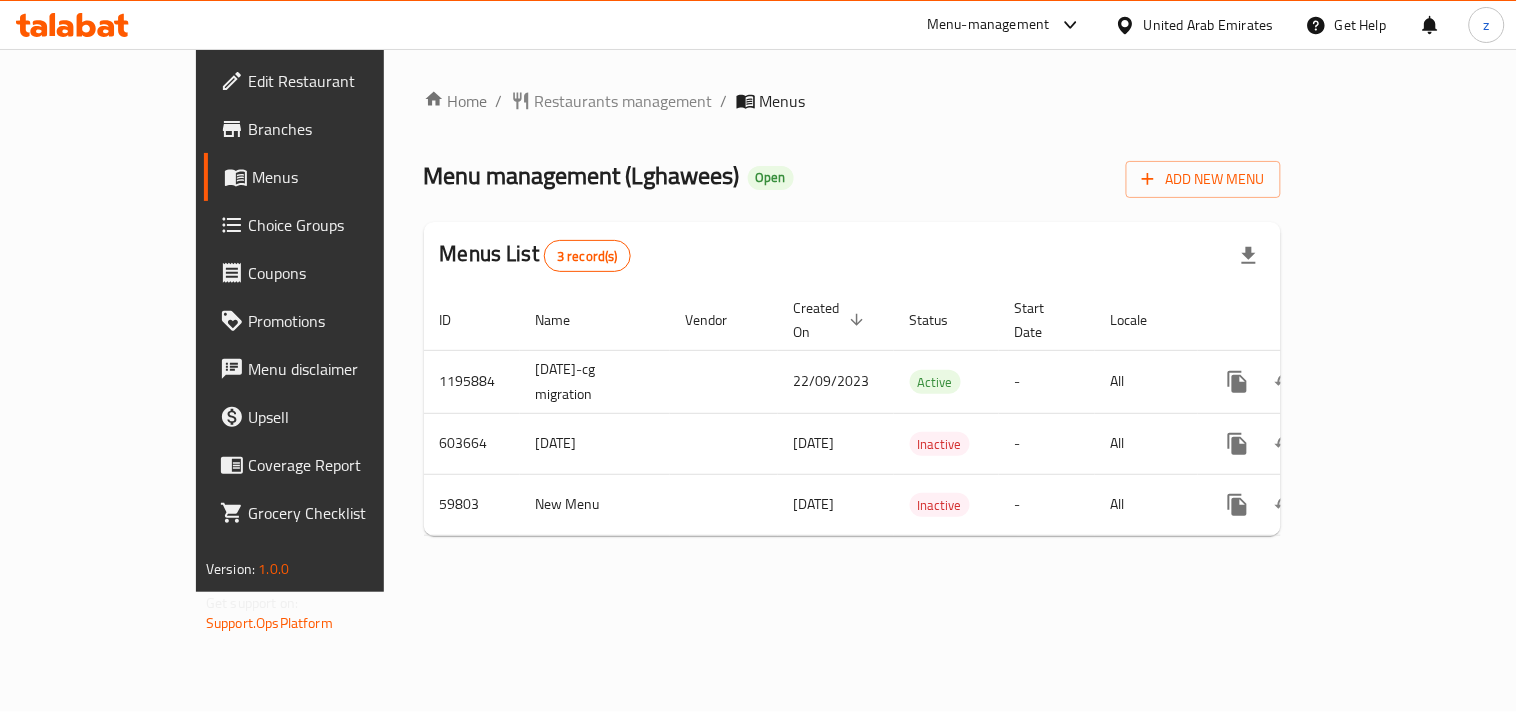 click on "Choice Groups" at bounding box center [340, 225] 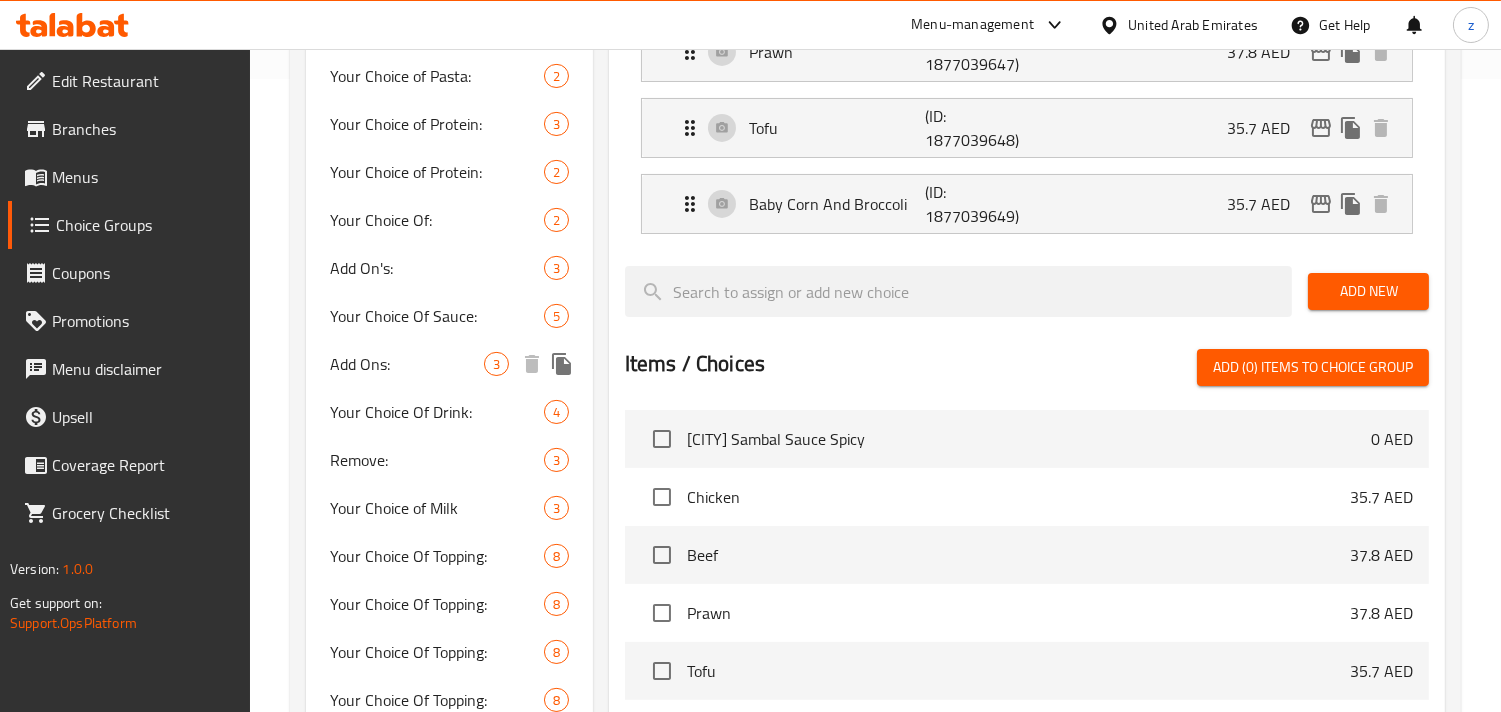 scroll, scrollTop: 666, scrollLeft: 0, axis: vertical 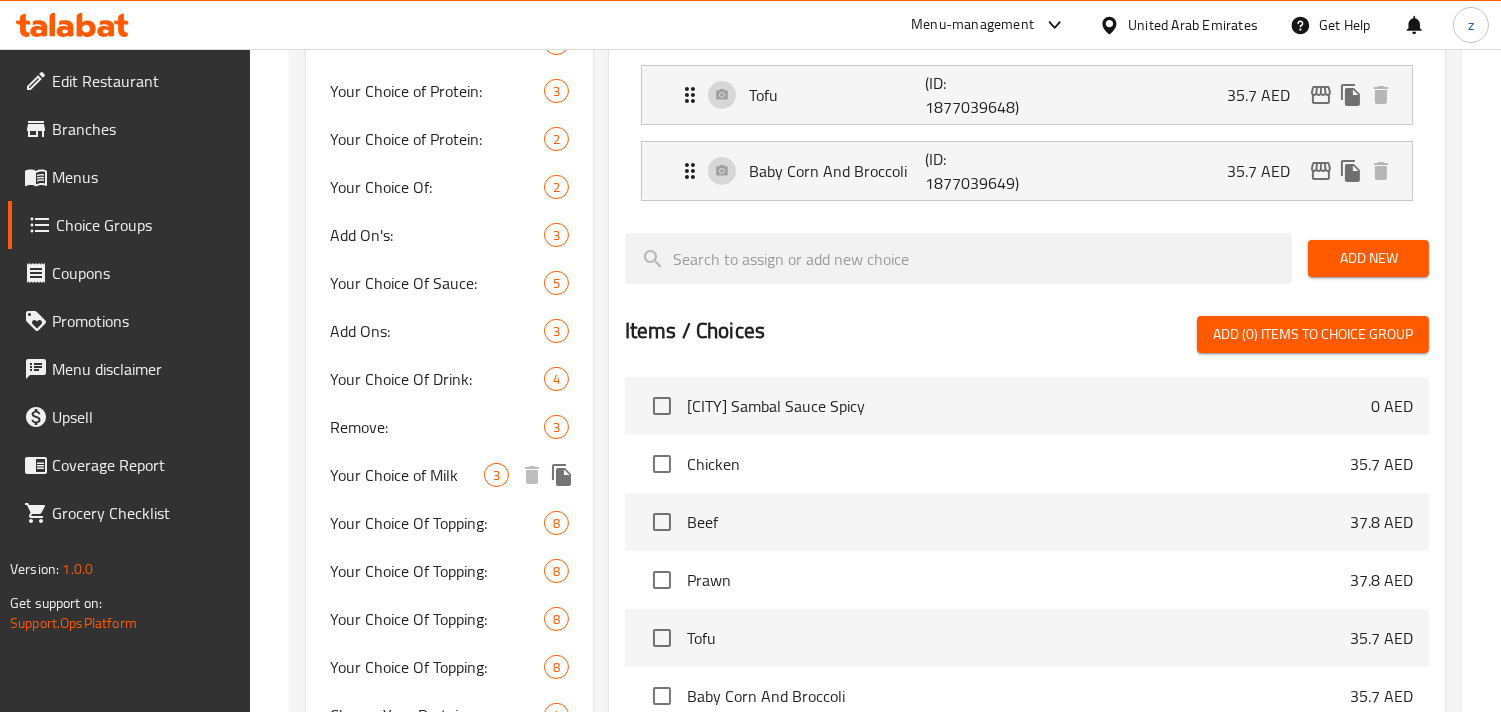 click on "Your Choice of Milk" at bounding box center [407, 475] 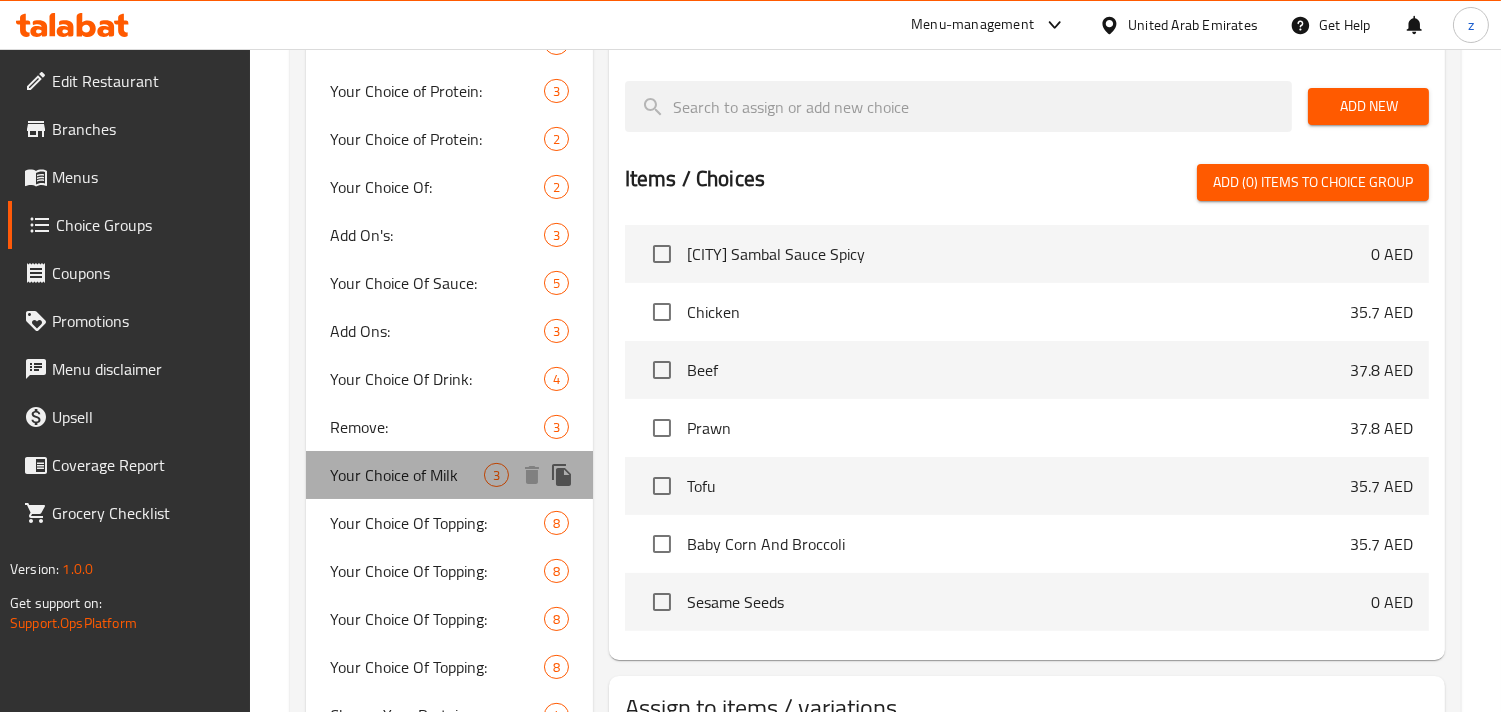 click on "Your Choice of Milk" at bounding box center (407, 475) 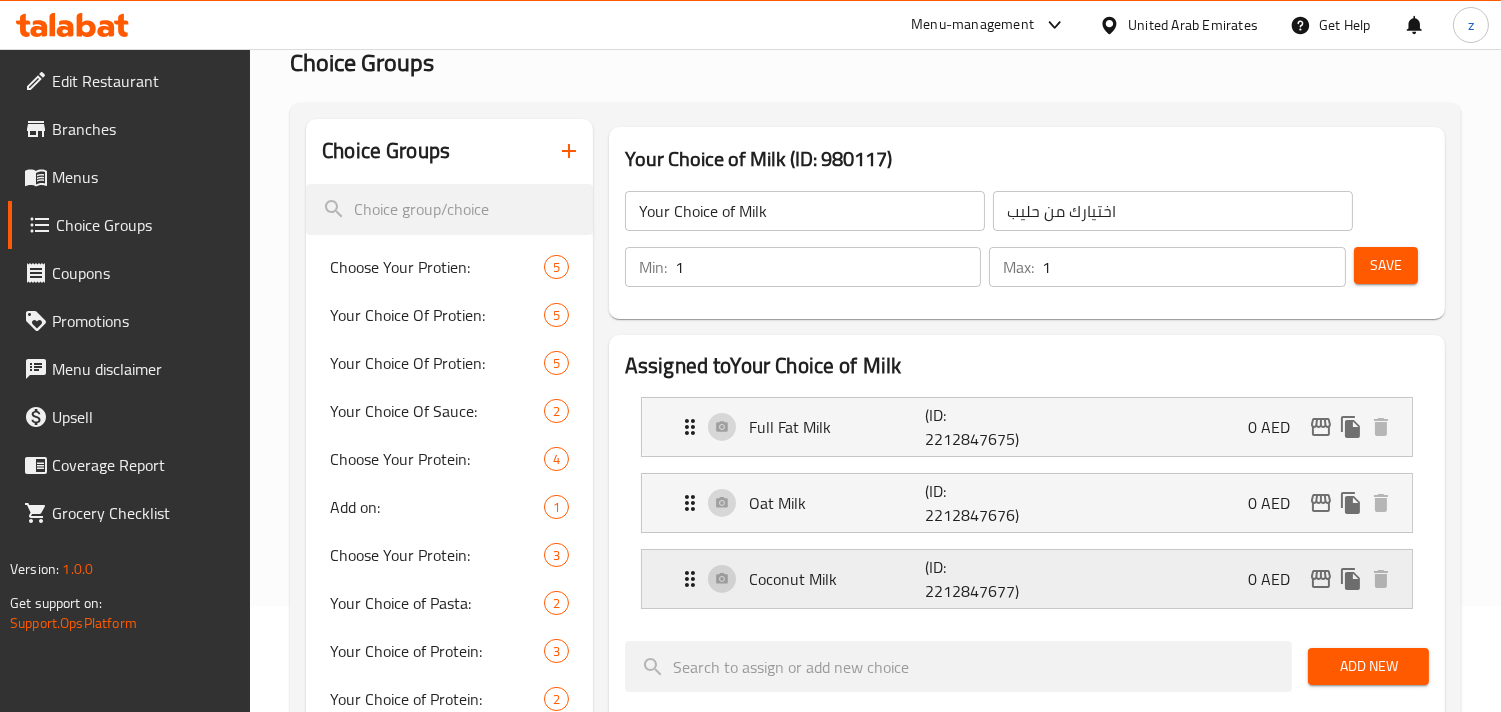 scroll, scrollTop: 0, scrollLeft: 0, axis: both 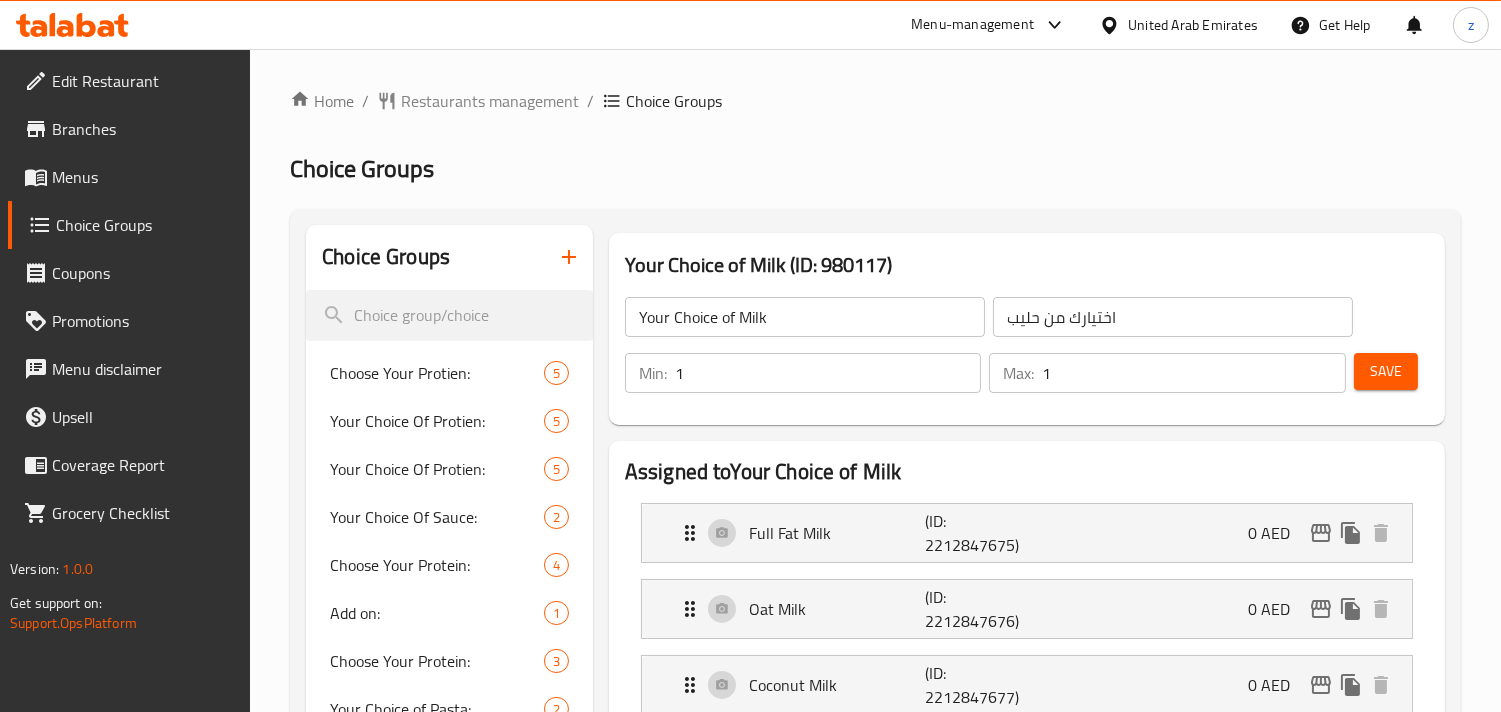 click on "Branches" at bounding box center [143, 129] 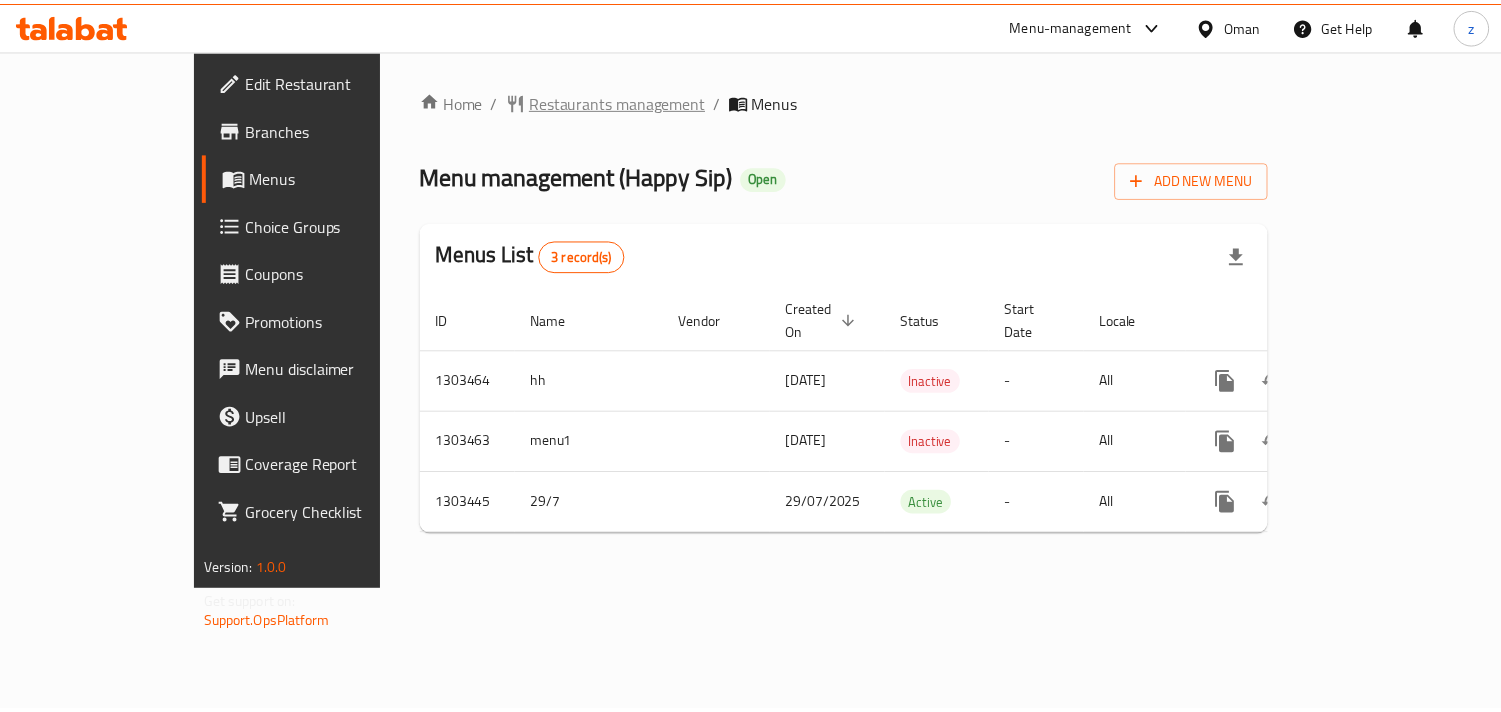 scroll, scrollTop: 0, scrollLeft: 0, axis: both 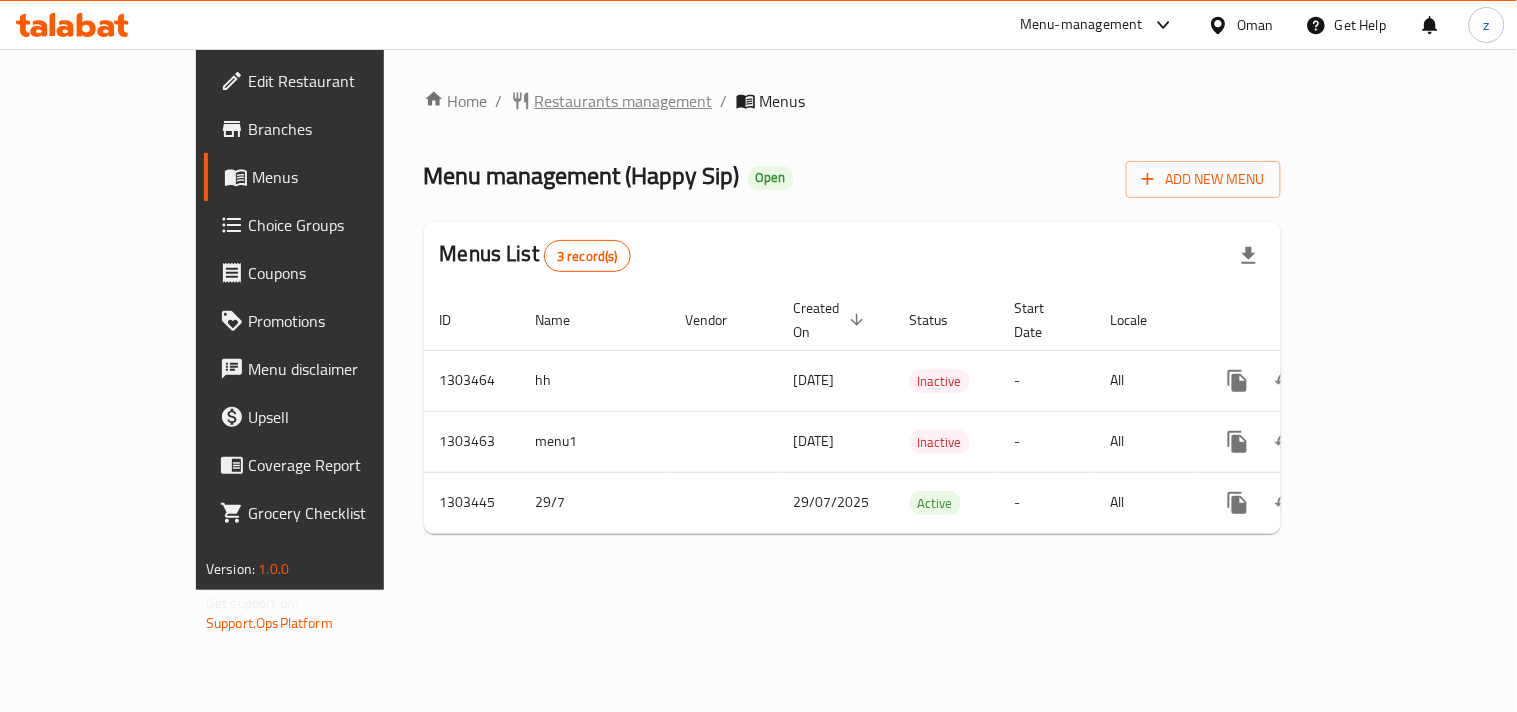 click on "Restaurants management" at bounding box center [624, 101] 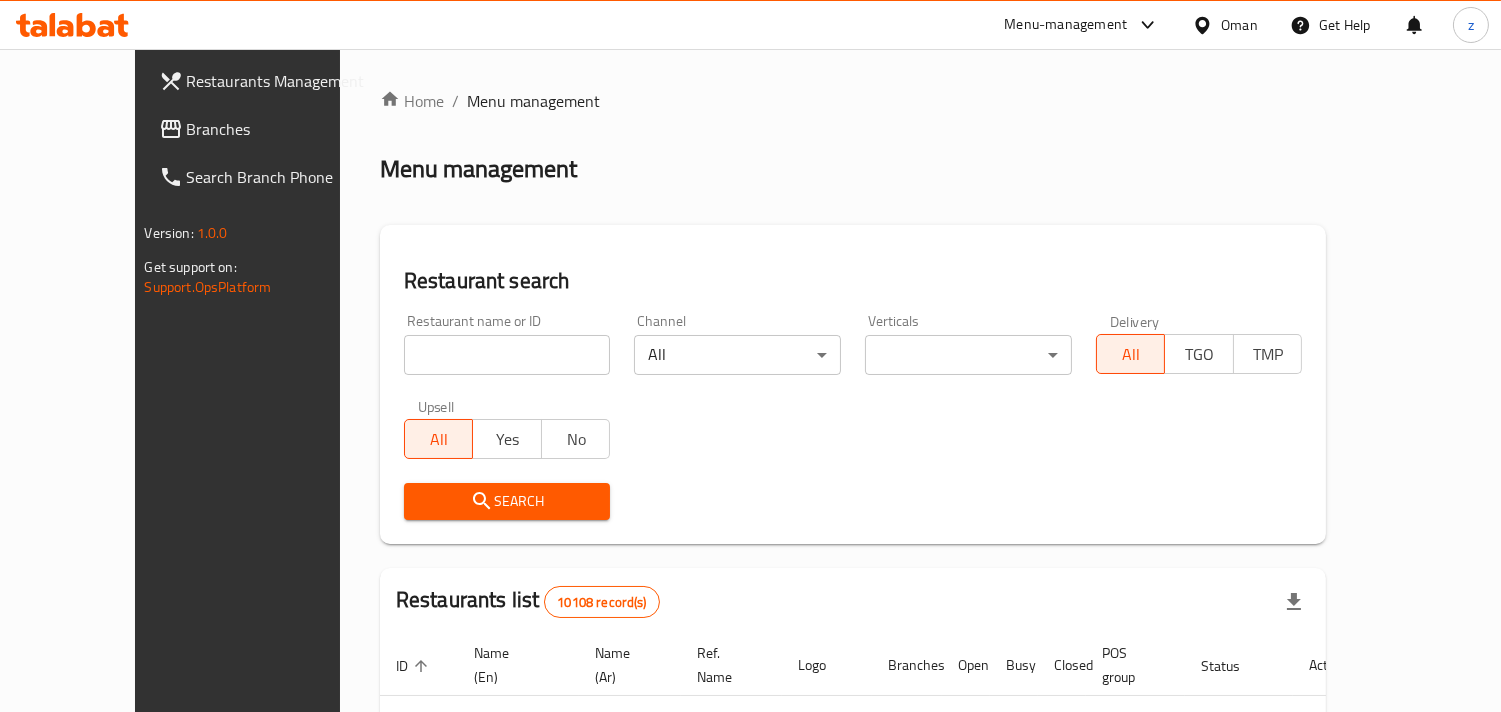 click on "Branches" at bounding box center [278, 129] 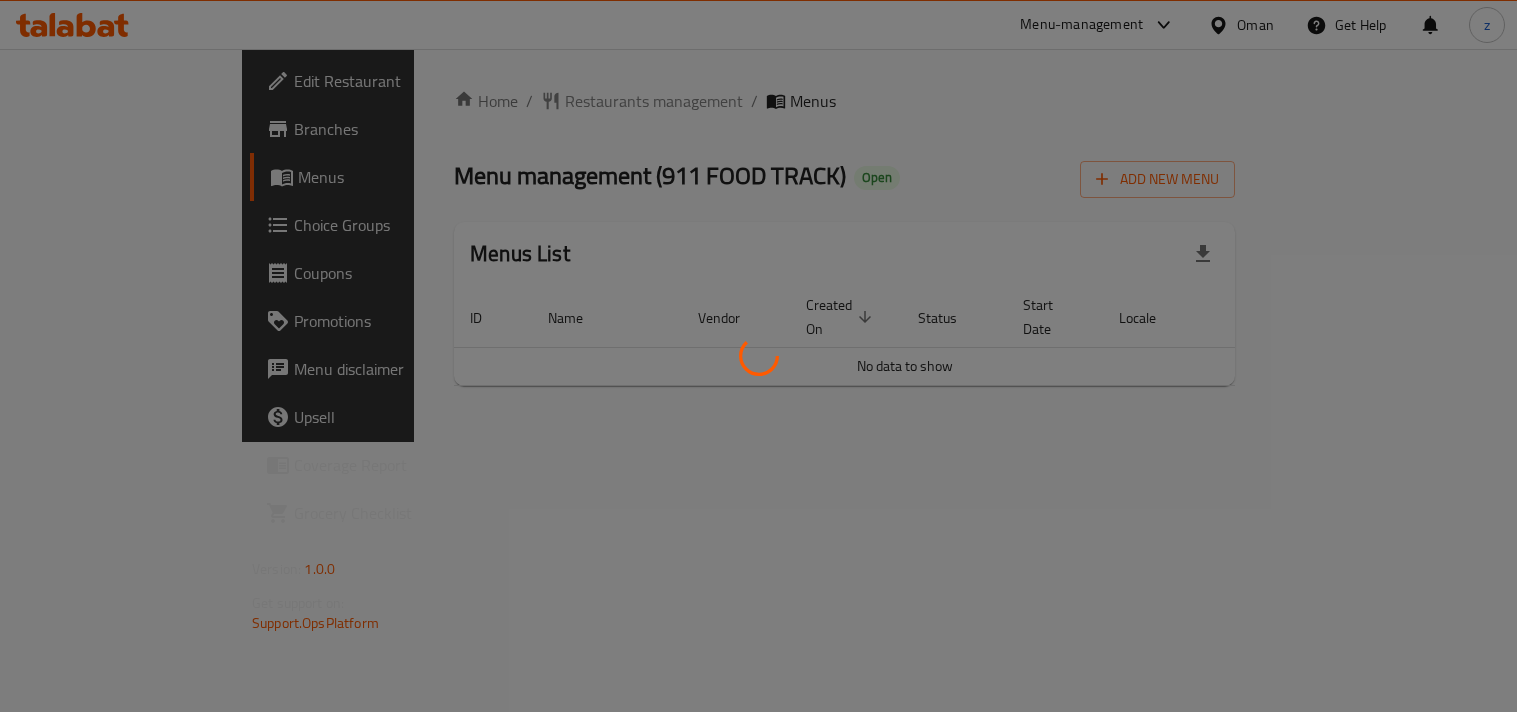 scroll, scrollTop: 0, scrollLeft: 0, axis: both 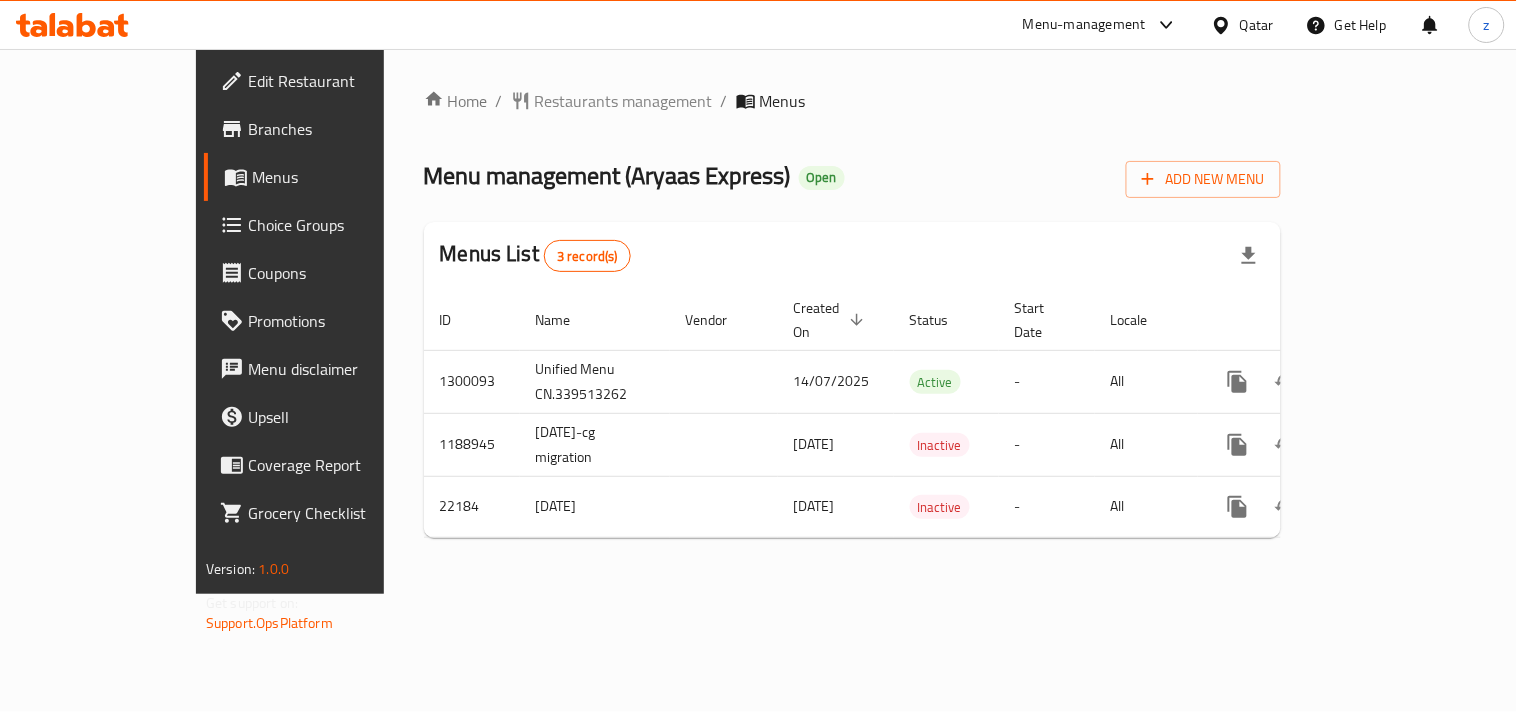 click on "Restaurants management" at bounding box center [624, 101] 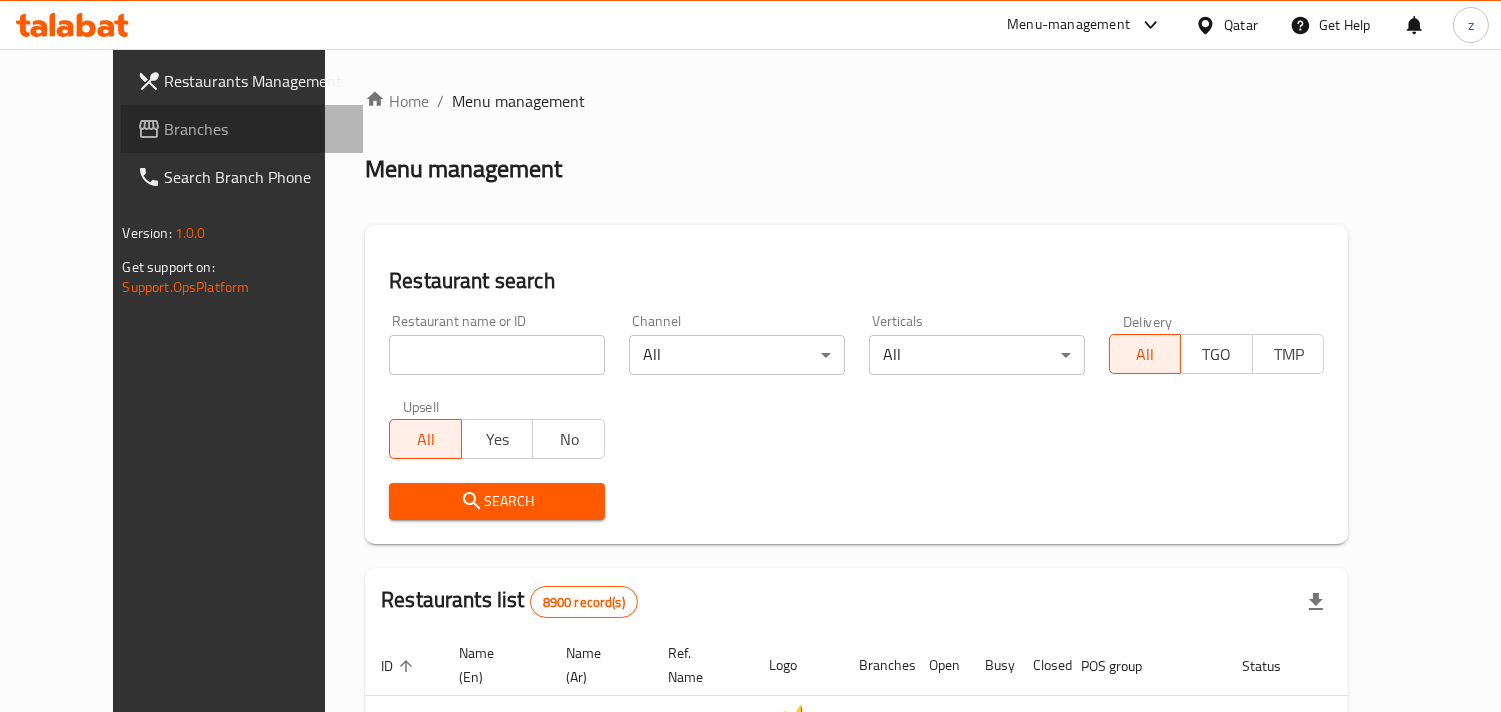click on "Branches" at bounding box center [256, 129] 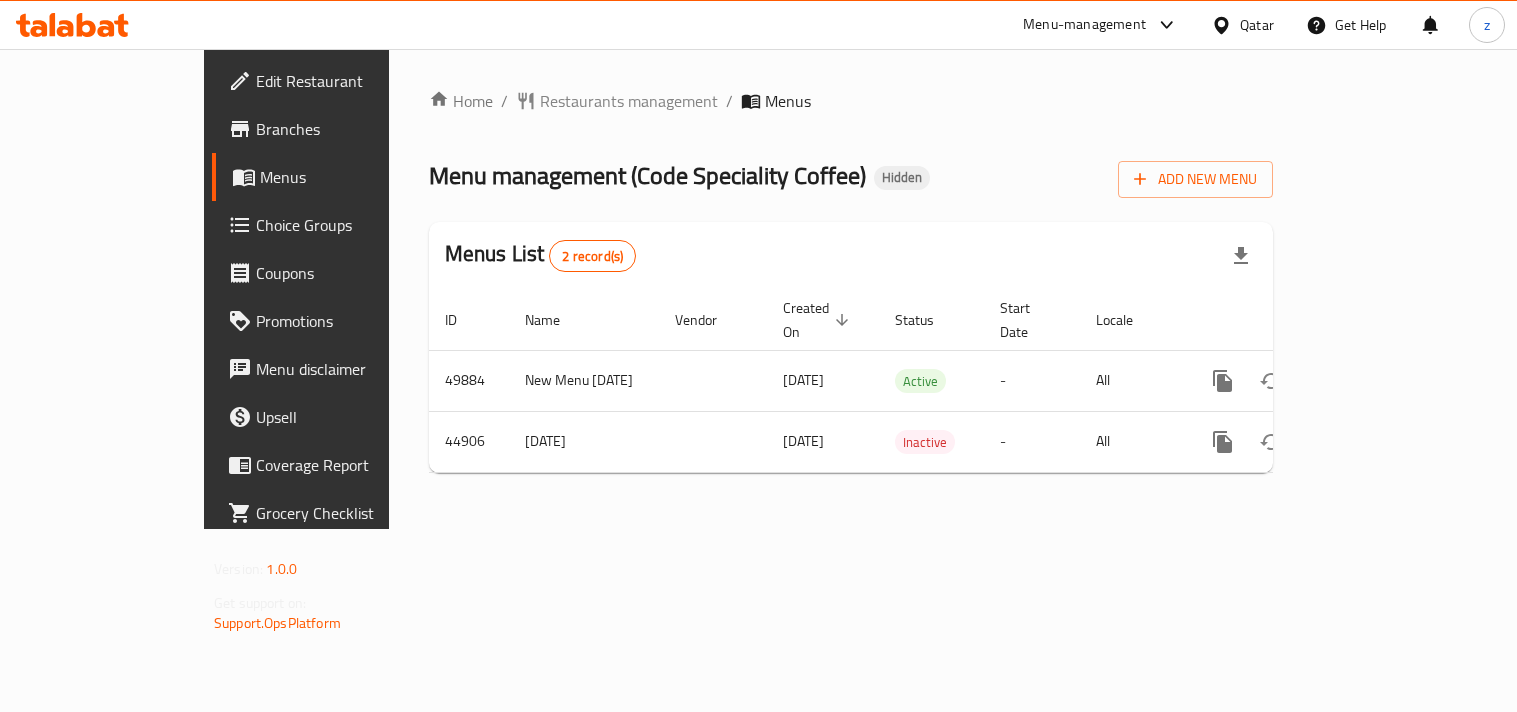 scroll, scrollTop: 0, scrollLeft: 0, axis: both 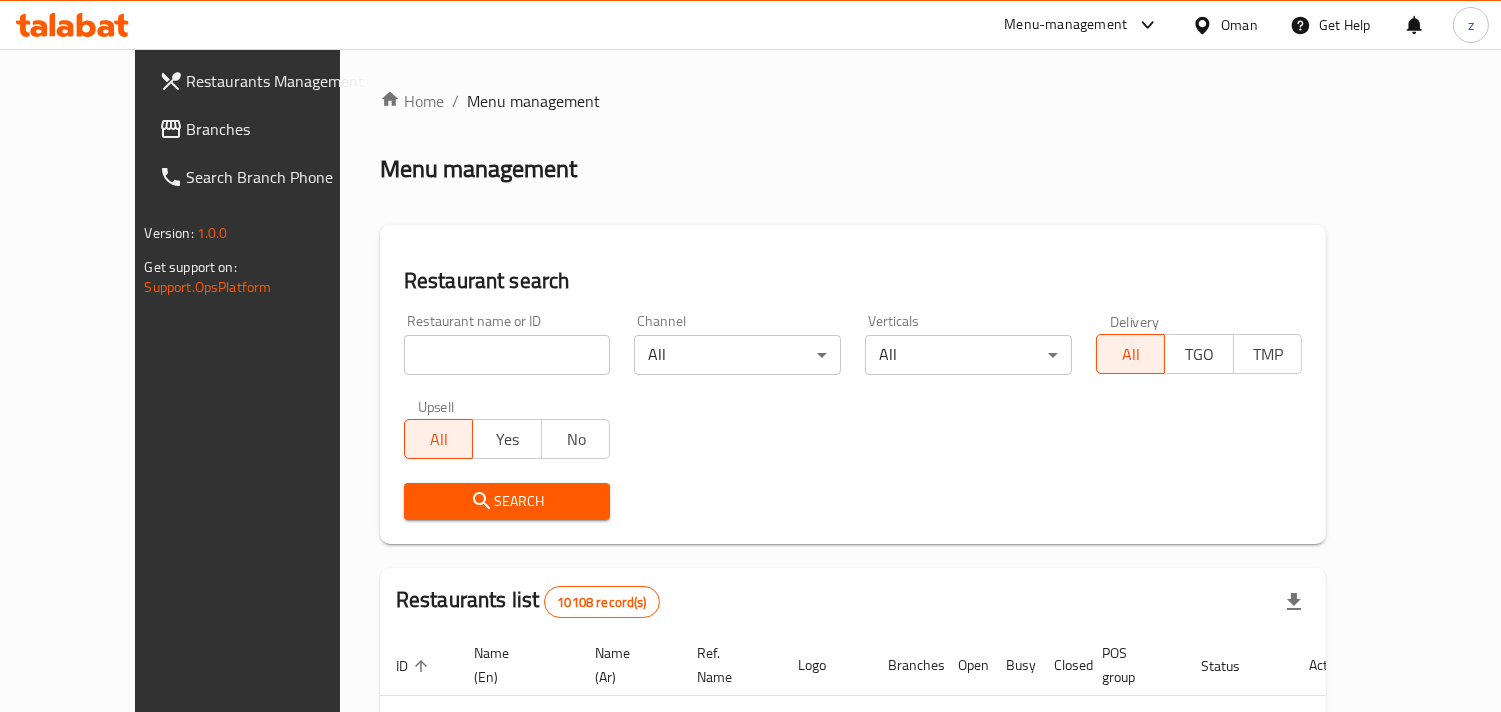 click on "Branches" at bounding box center [278, 129] 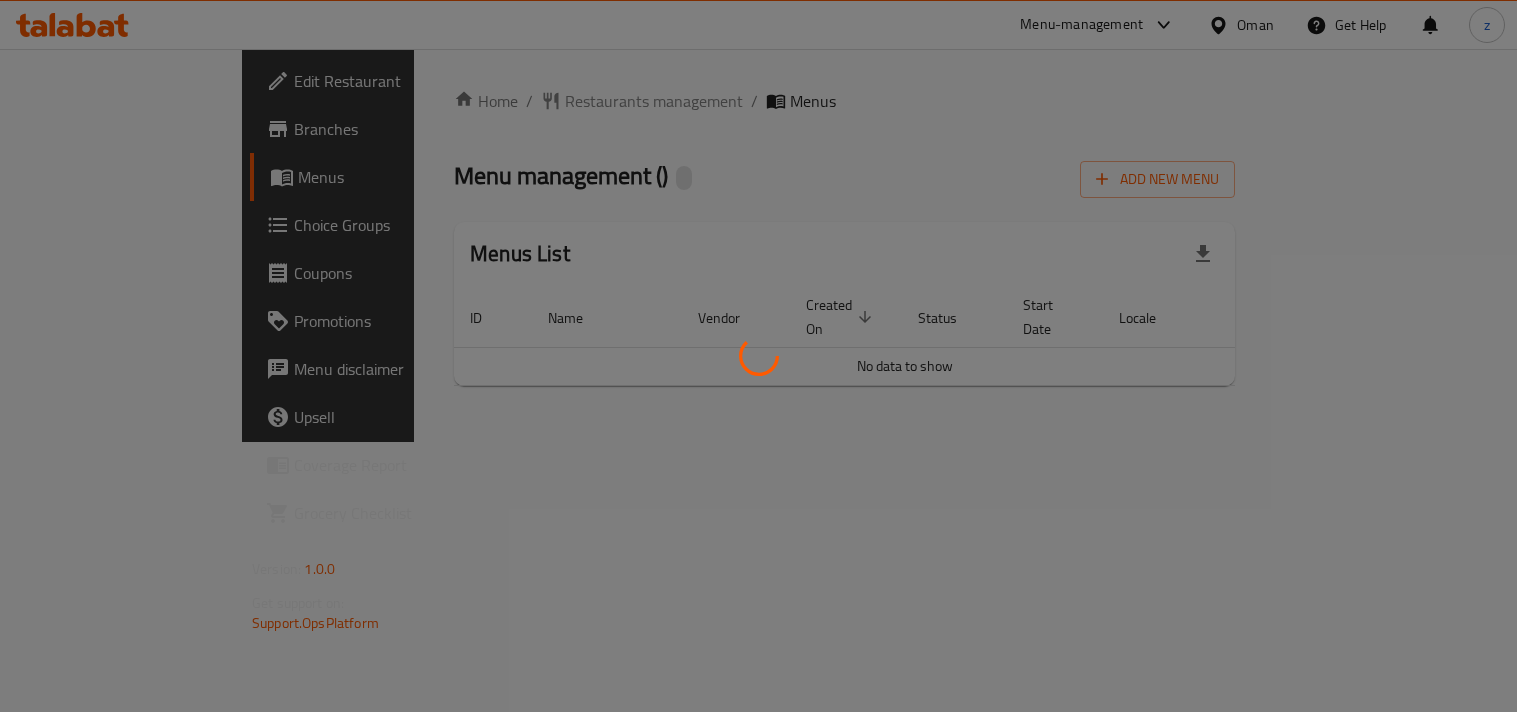 scroll, scrollTop: 0, scrollLeft: 0, axis: both 